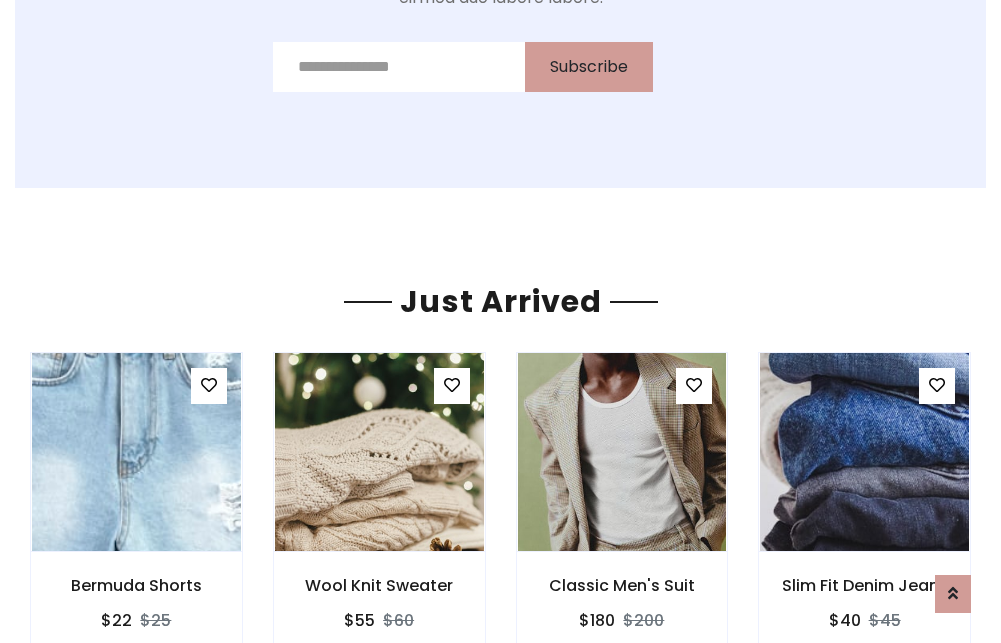scroll, scrollTop: 2092, scrollLeft: 0, axis: vertical 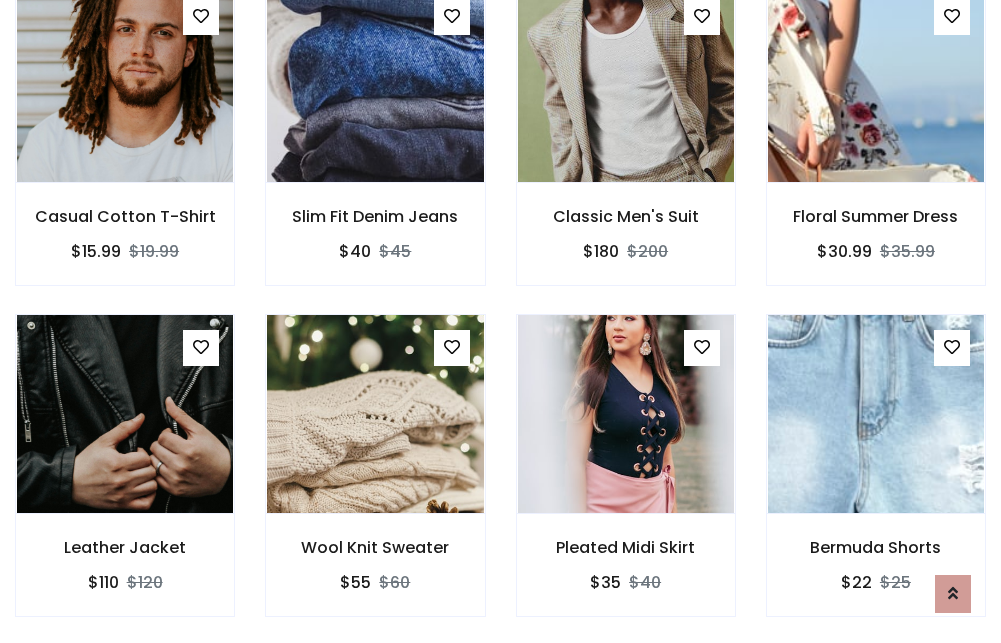 click on "Pleated Midi Skirt
$35
$40" at bounding box center (626, 479) 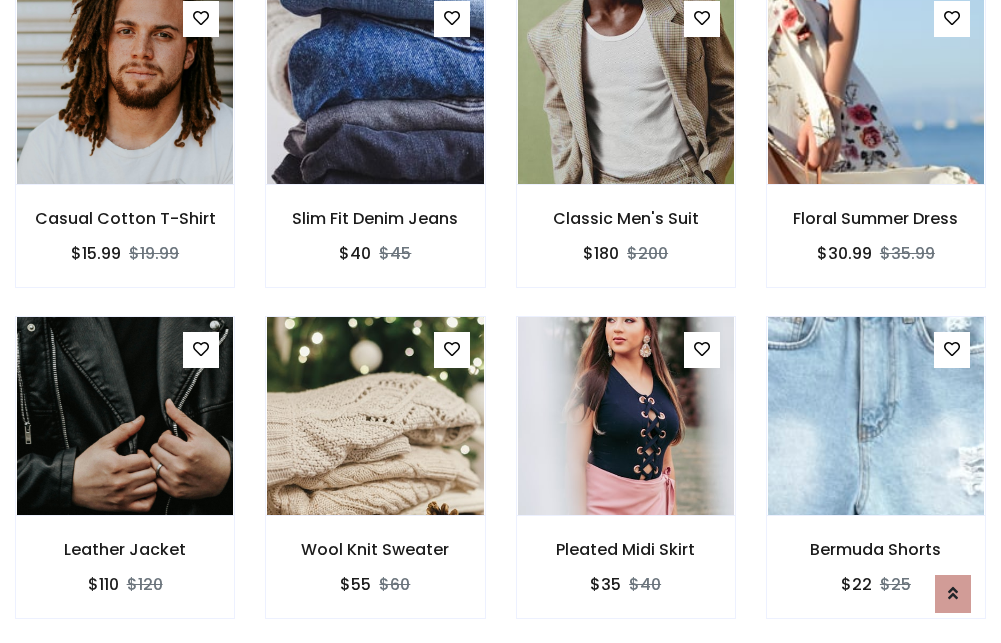 click on "Pleated Midi Skirt
$35
$40" at bounding box center [626, 481] 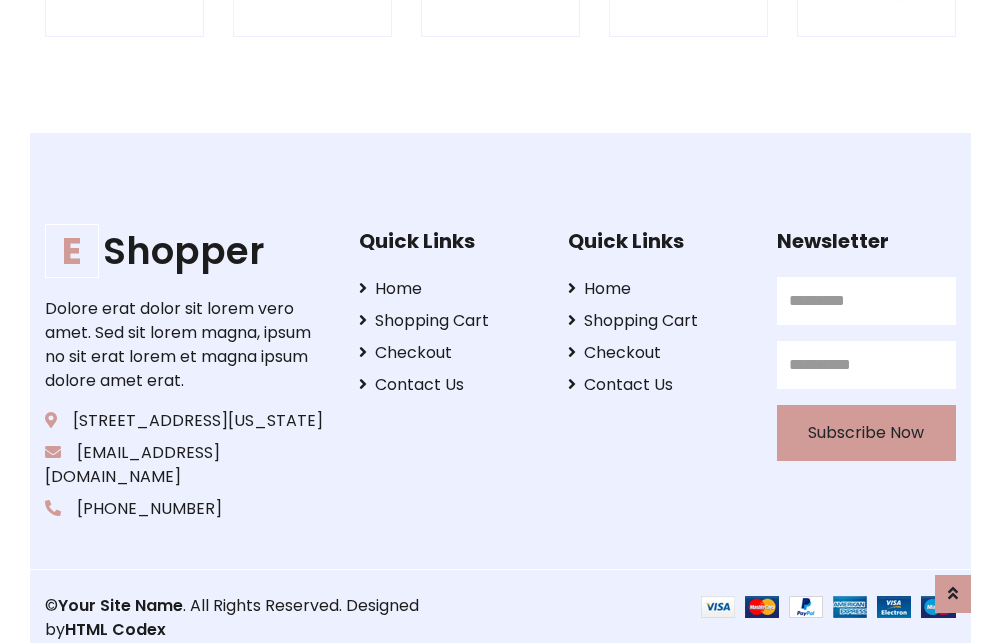 scroll, scrollTop: 3807, scrollLeft: 0, axis: vertical 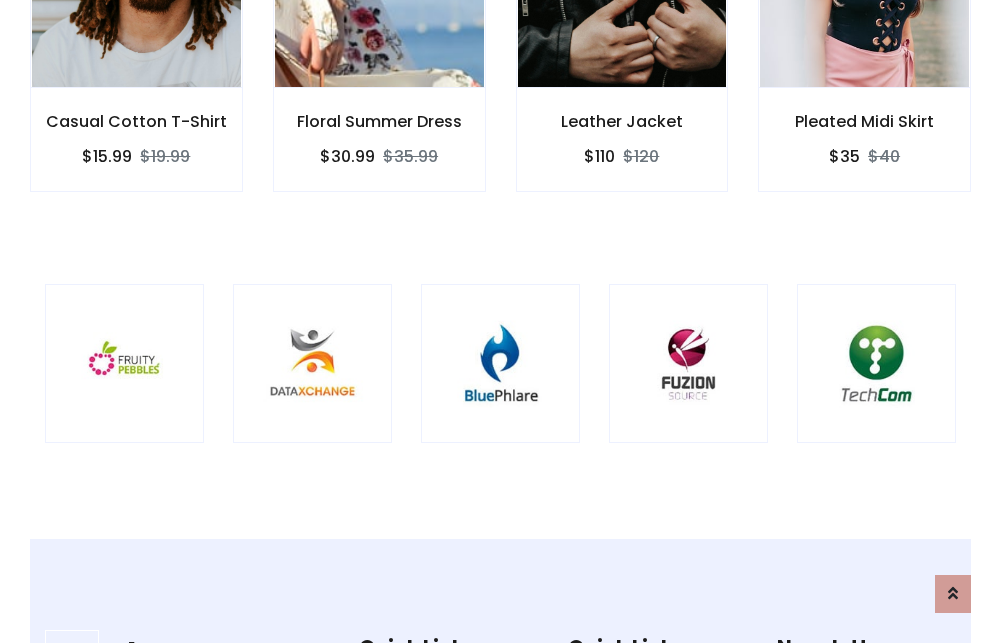 click at bounding box center (500, 363) 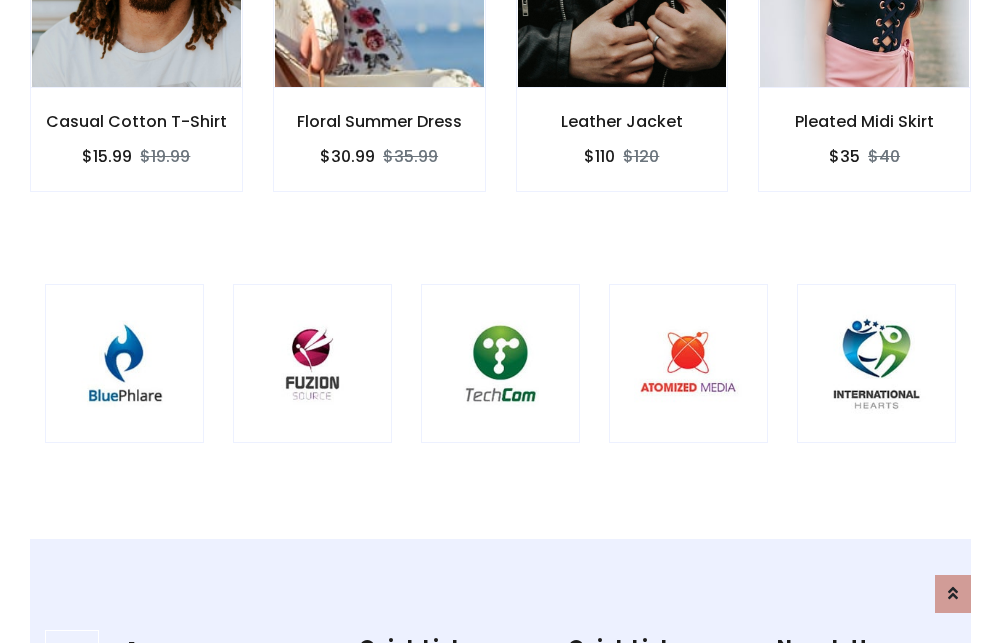 click at bounding box center [500, 363] 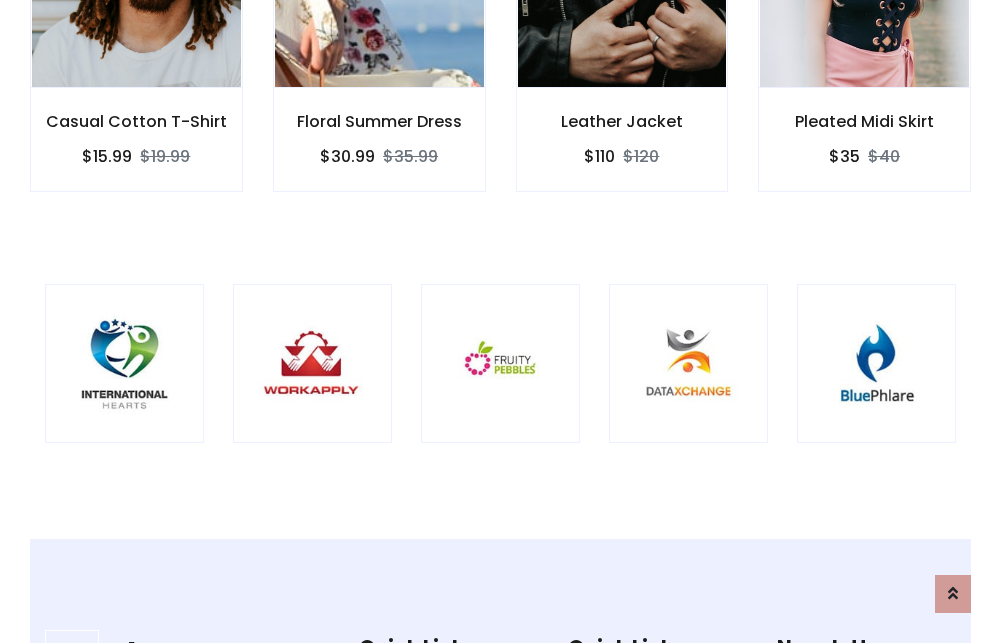 scroll, scrollTop: 0, scrollLeft: 0, axis: both 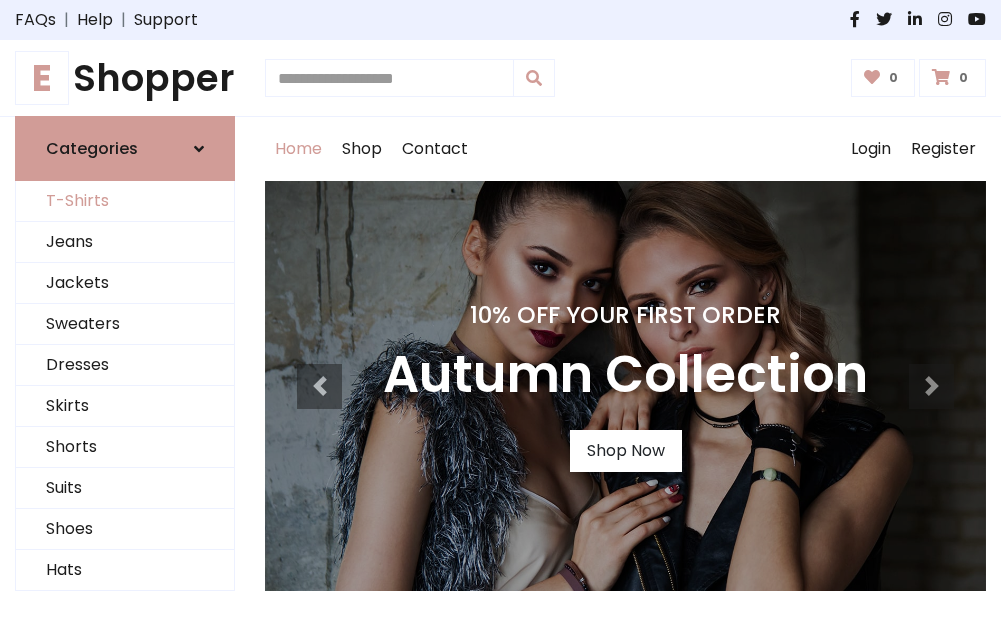 click on "T-Shirts" at bounding box center (125, 201) 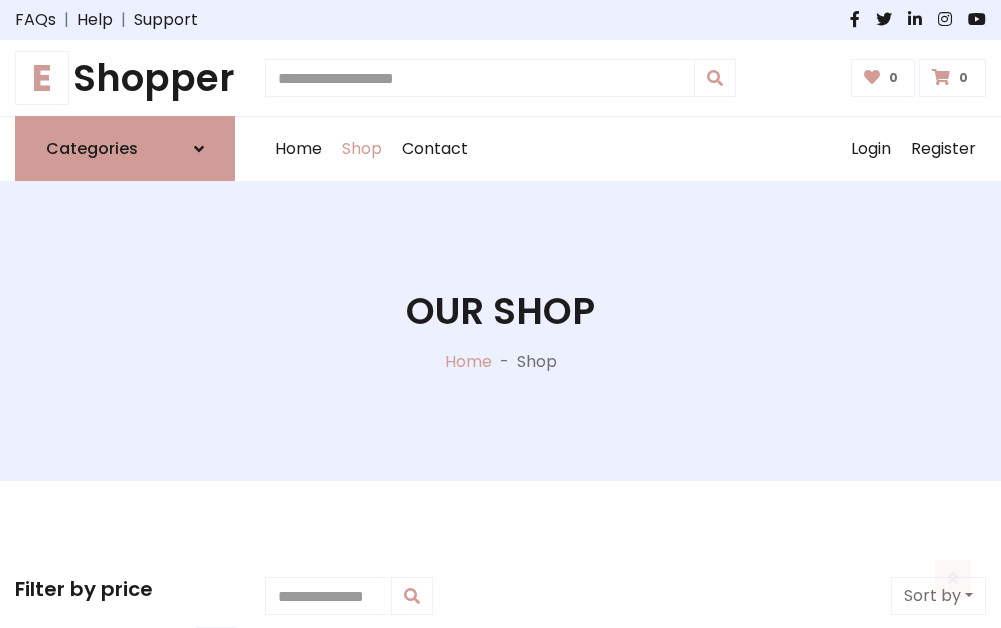 scroll, scrollTop: 802, scrollLeft: 0, axis: vertical 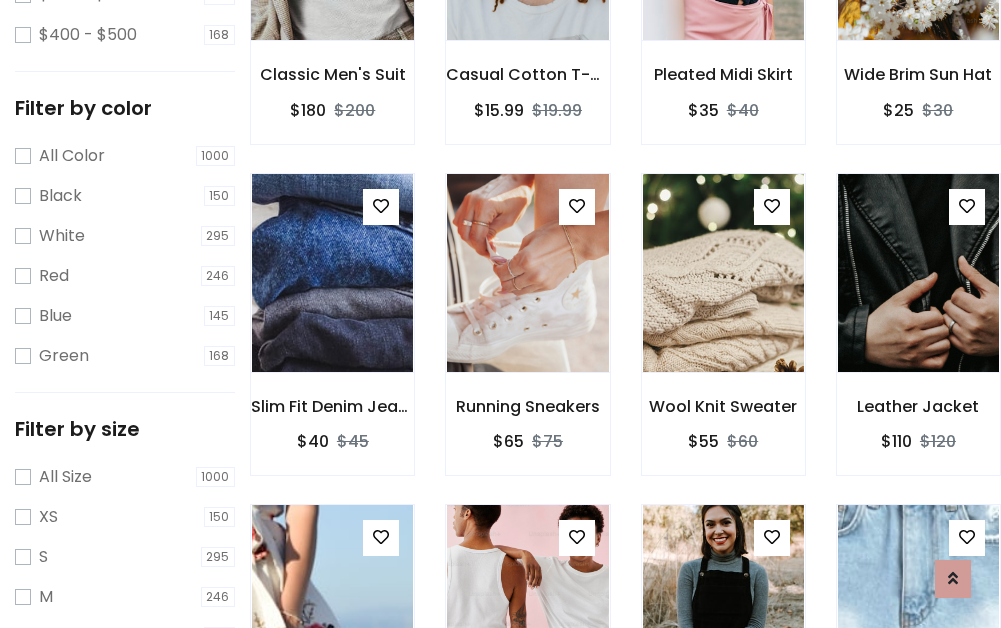 click at bounding box center (332, -59) 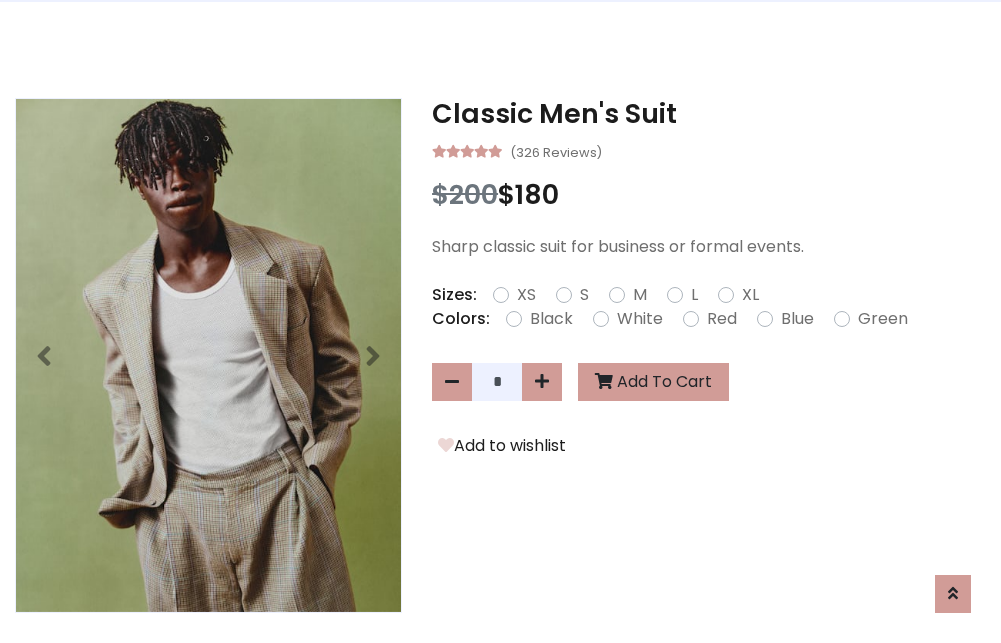 scroll, scrollTop: 0, scrollLeft: 0, axis: both 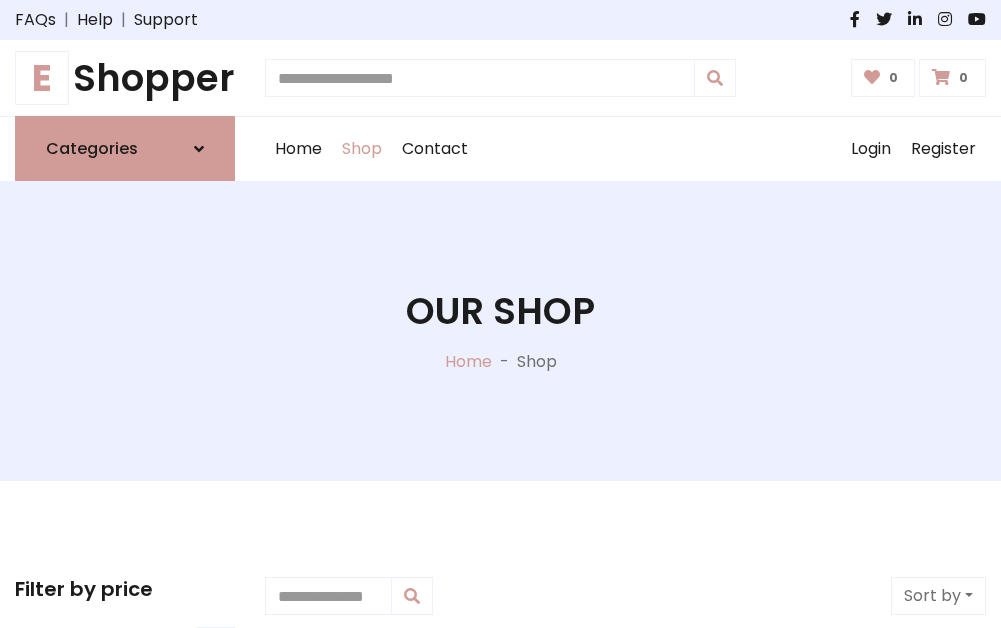 click on "E Shopper" at bounding box center [125, 78] 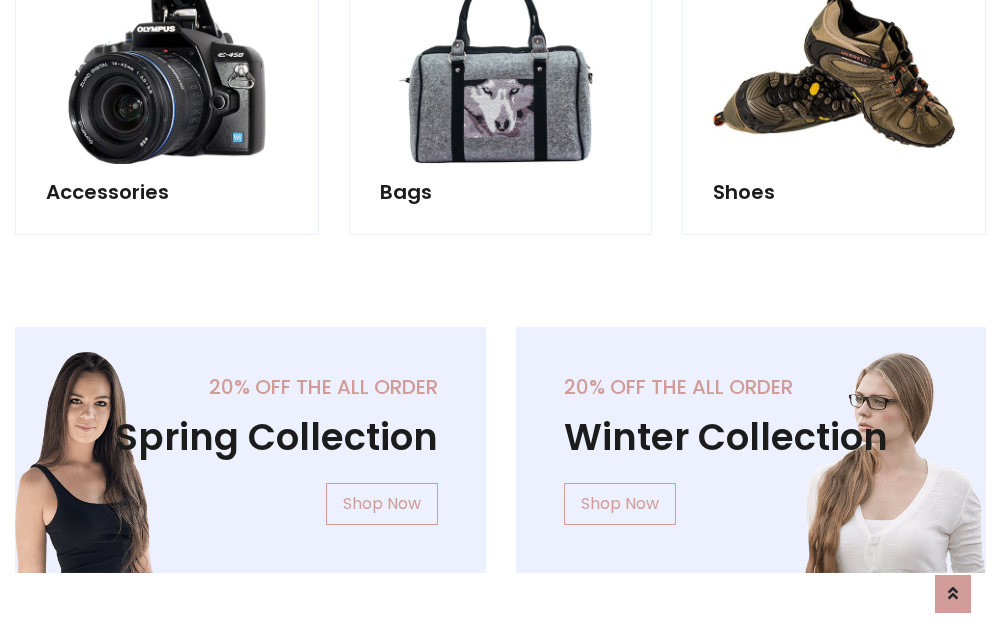 scroll, scrollTop: 1943, scrollLeft: 0, axis: vertical 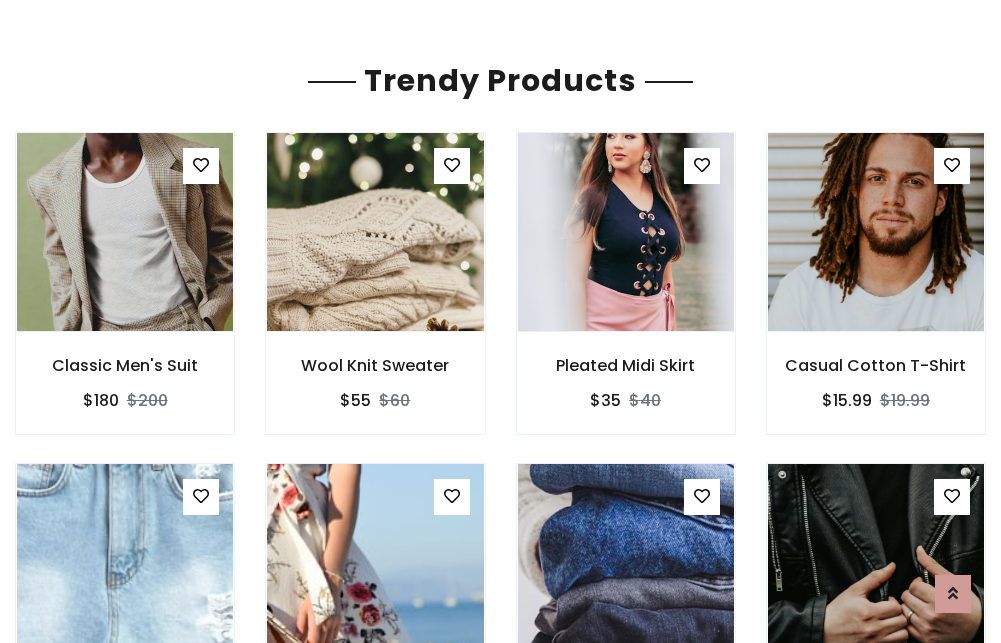 click on "Shop" at bounding box center (362, -1794) 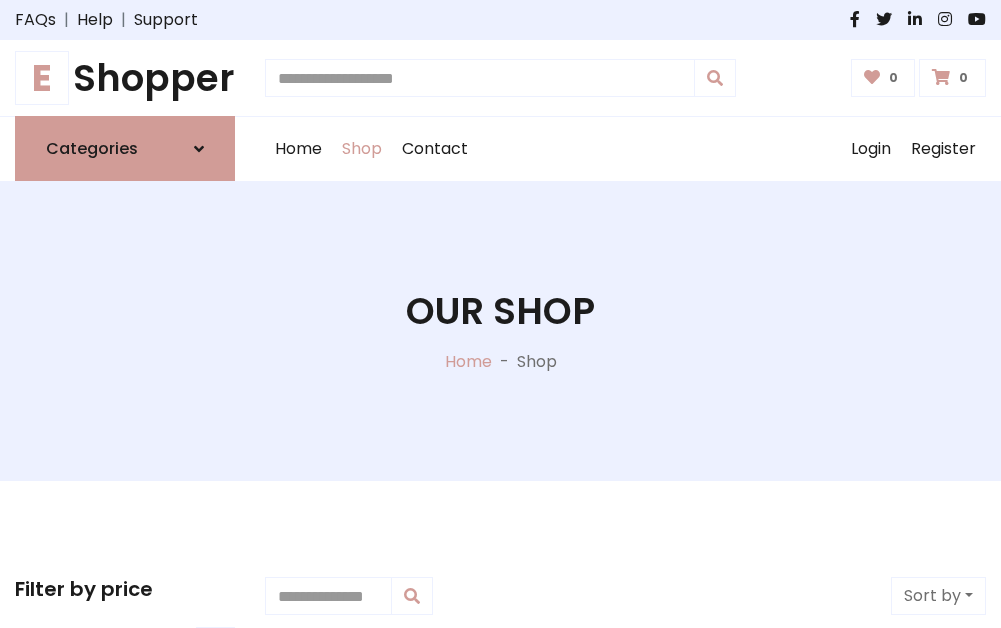 scroll, scrollTop: 0, scrollLeft: 0, axis: both 